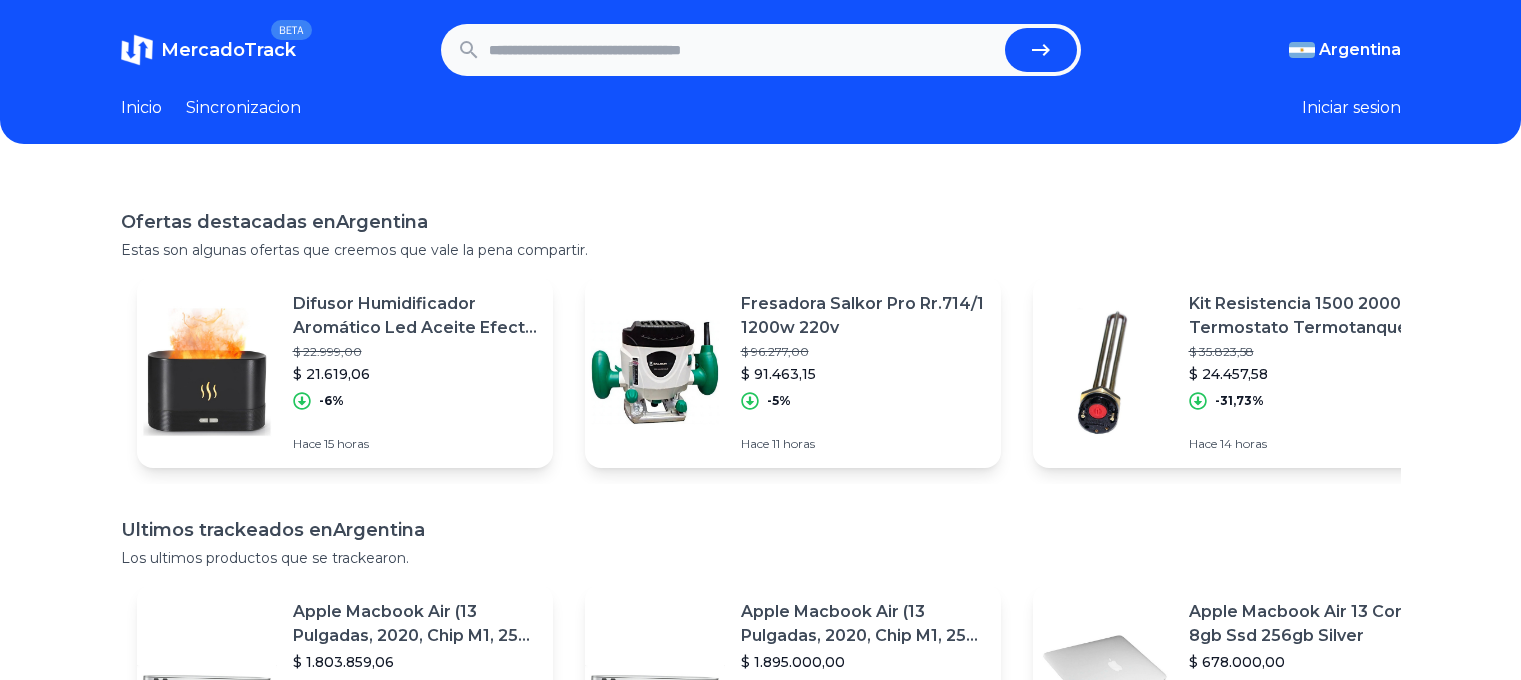 scroll, scrollTop: 0, scrollLeft: 0, axis: both 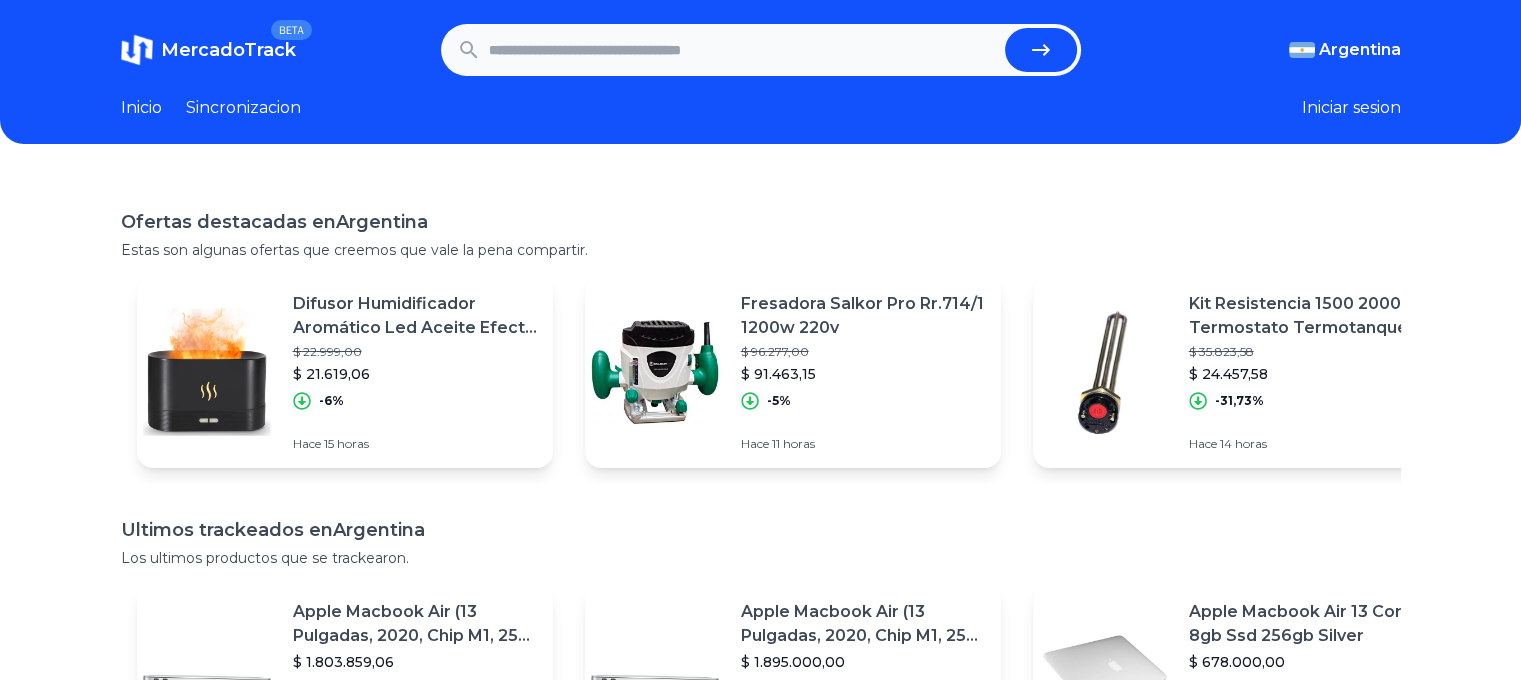 click at bounding box center [743, 50] 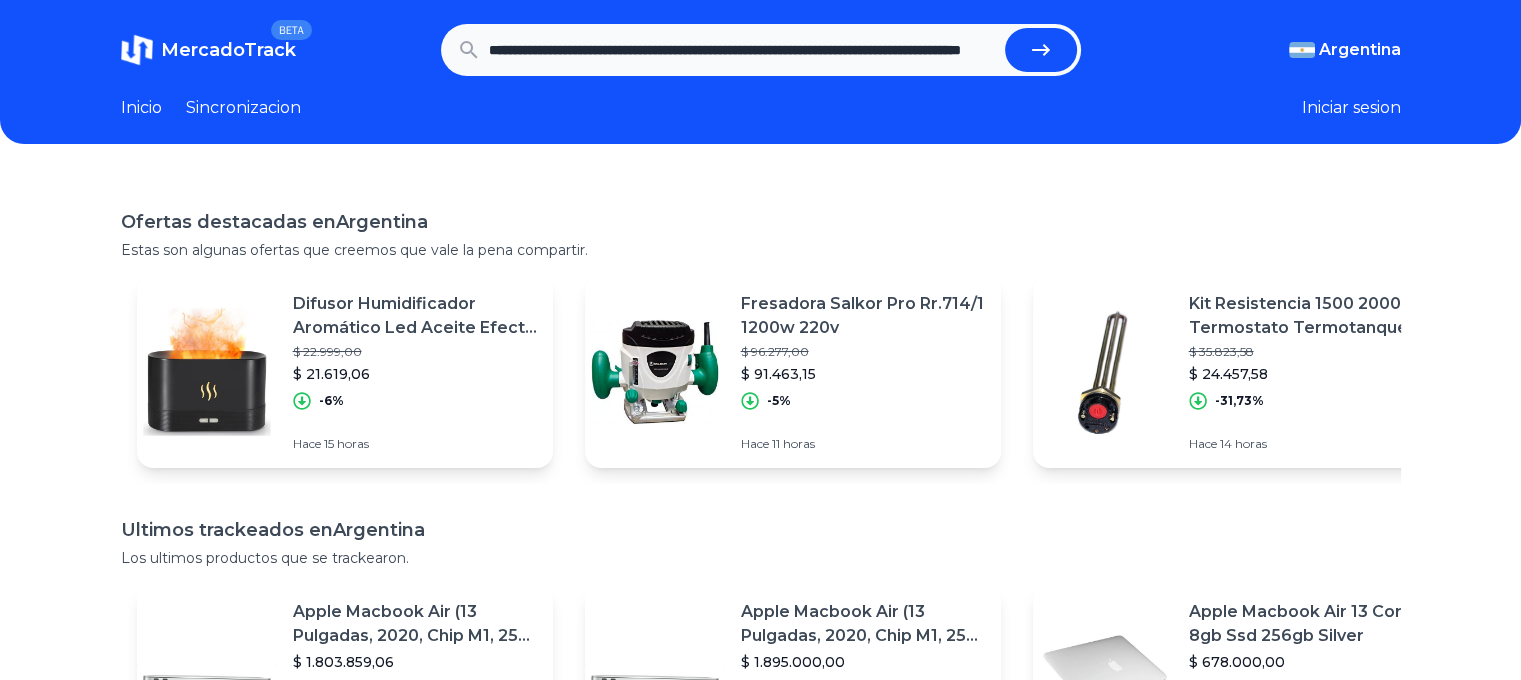 scroll, scrollTop: 0, scrollLeft: 246, axis: horizontal 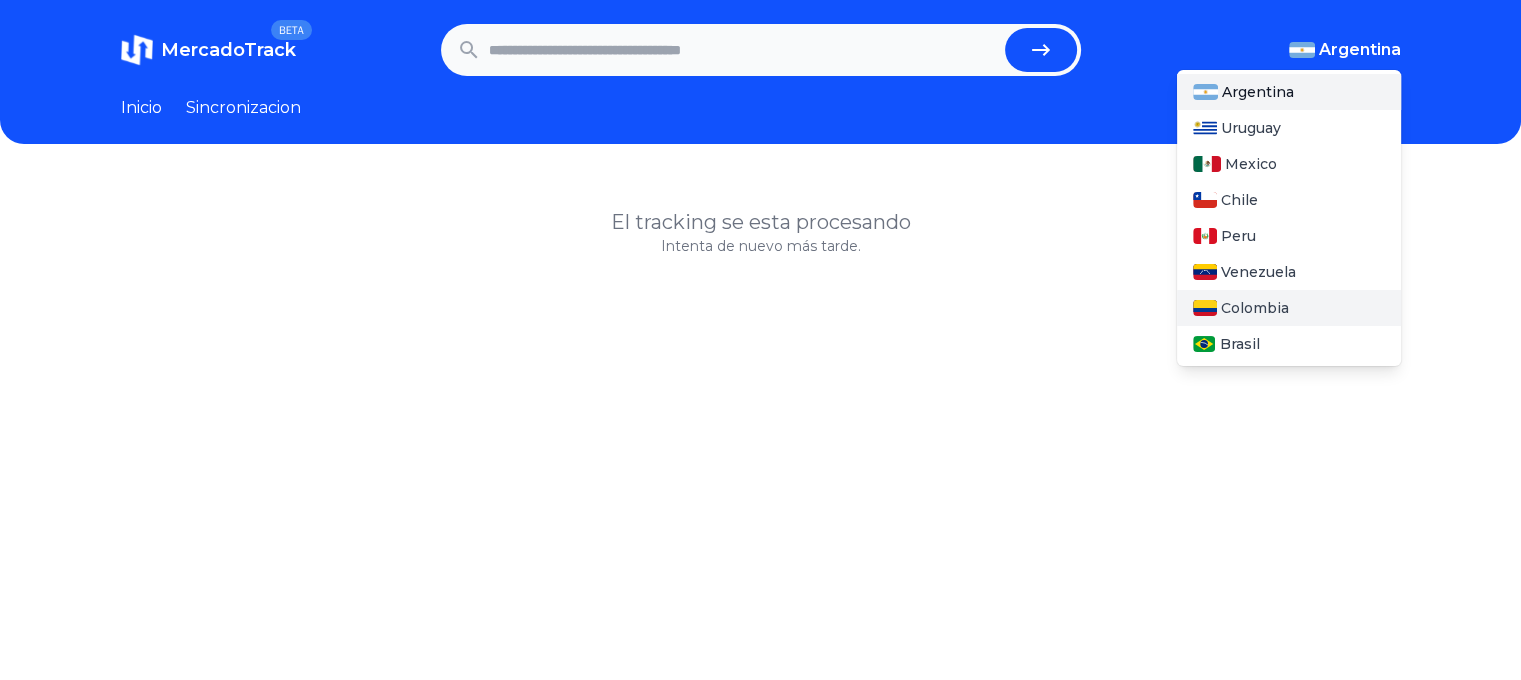click on "Colombia" at bounding box center (1255, 308) 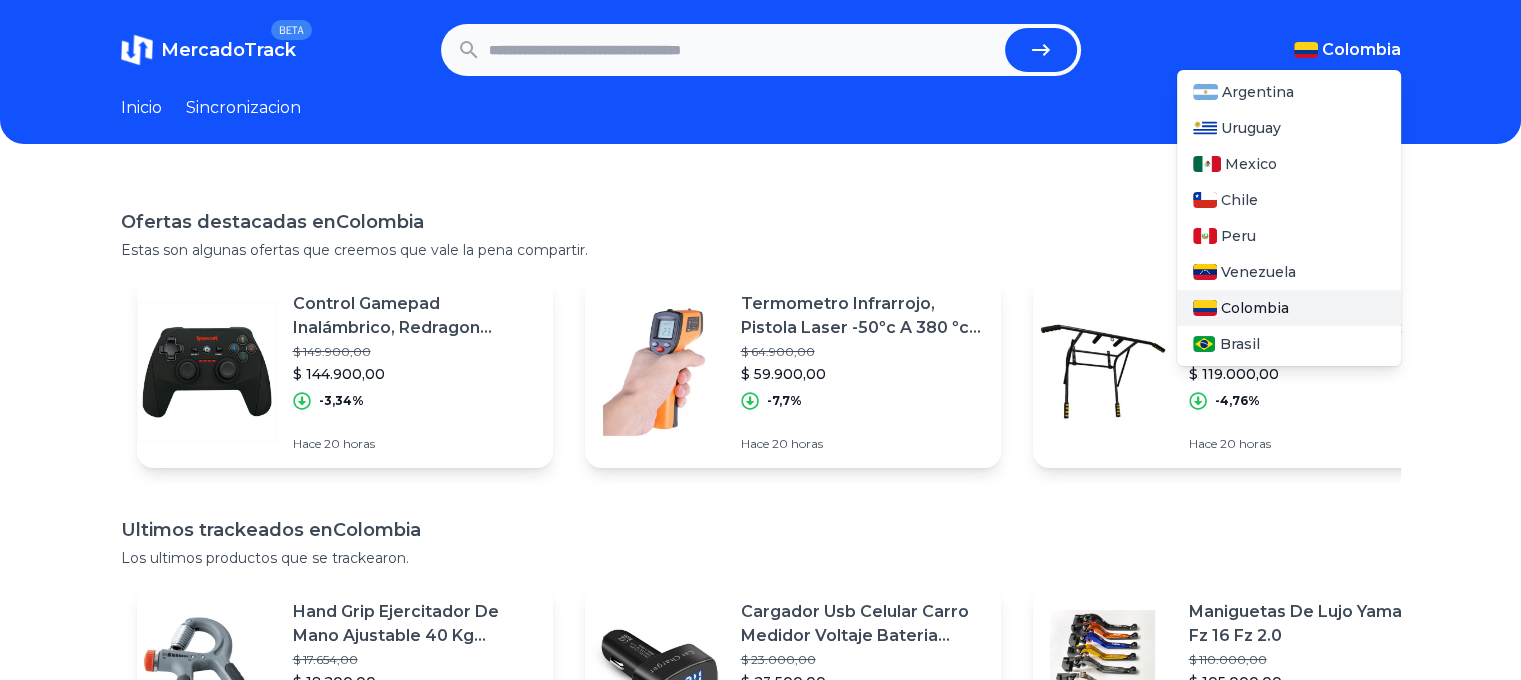 click on "Colombia" at bounding box center (1255, 308) 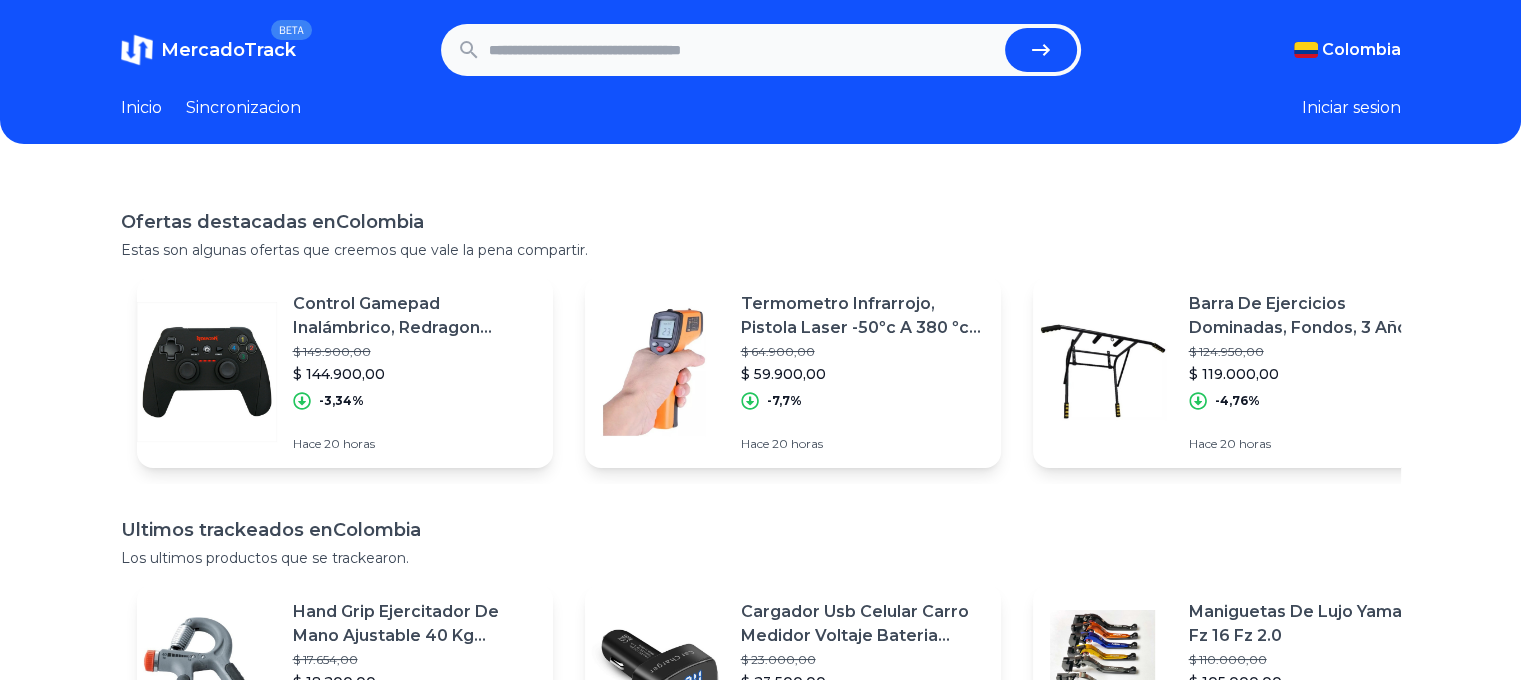 click at bounding box center (743, 50) 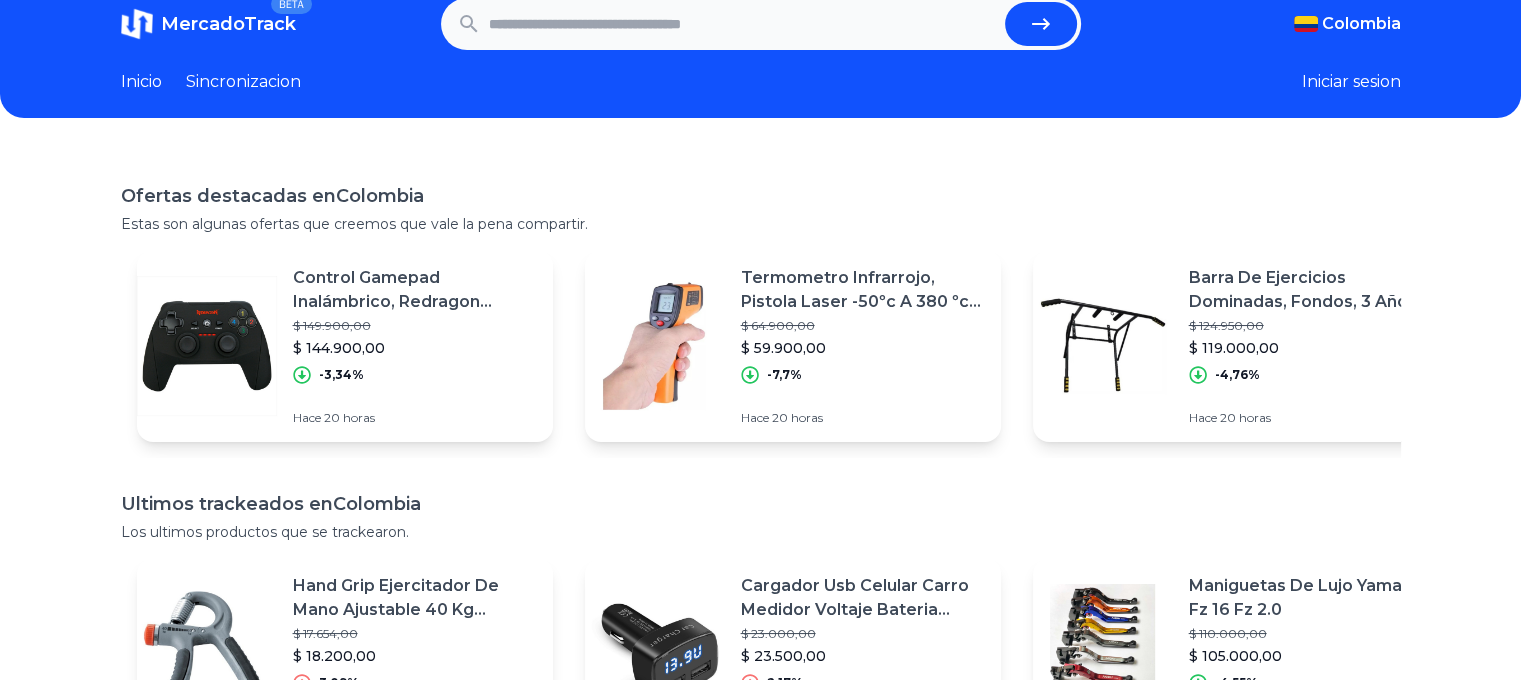 scroll, scrollTop: 0, scrollLeft: 0, axis: both 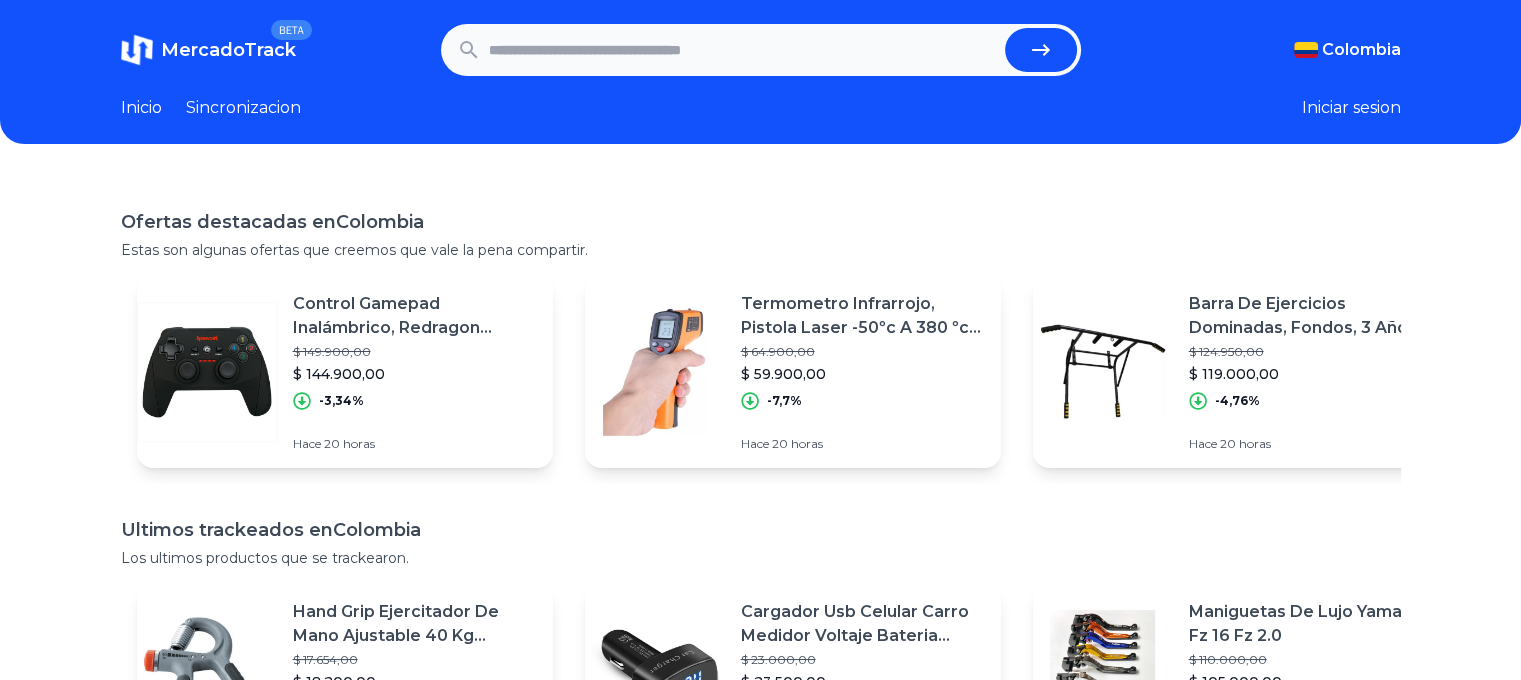 click on "Inicio" at bounding box center [141, 108] 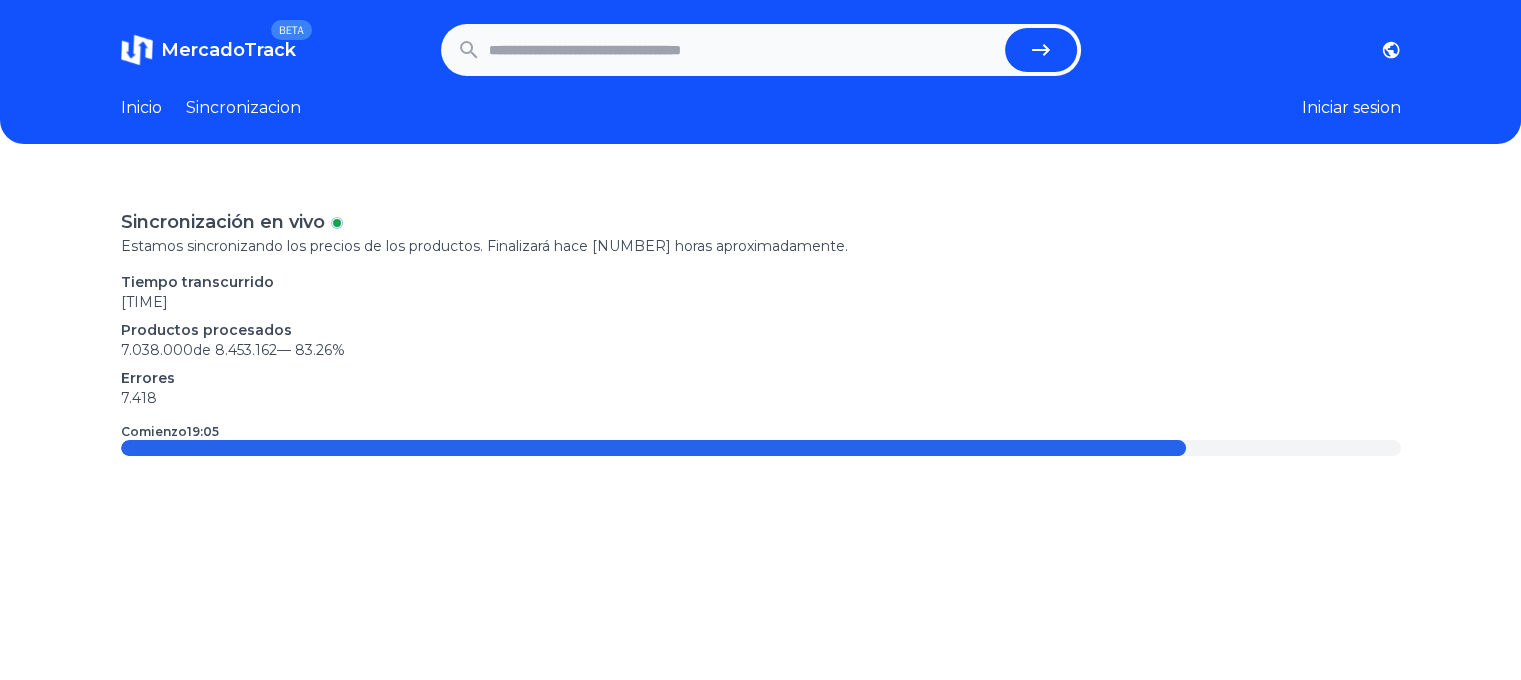 click on "Inicio" at bounding box center [141, 108] 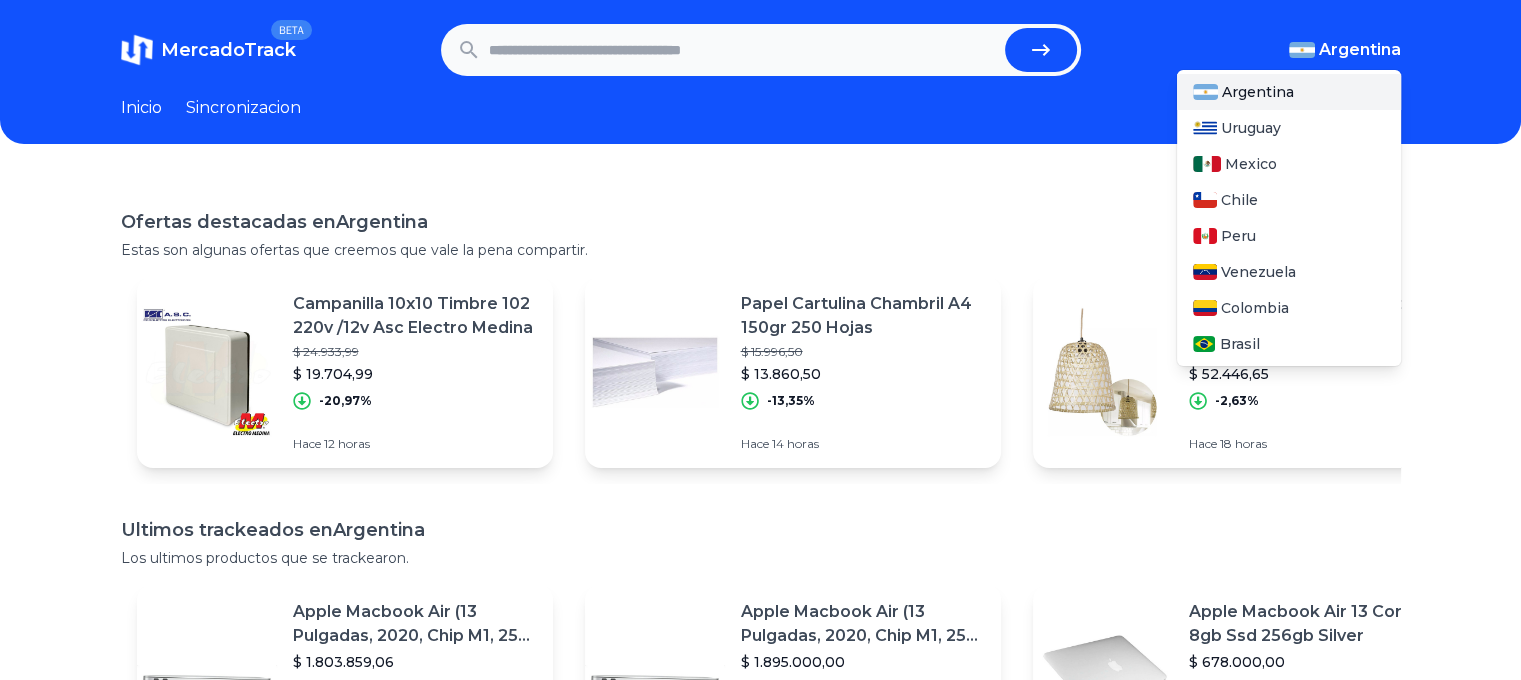 click on "Argentina" at bounding box center [1360, 50] 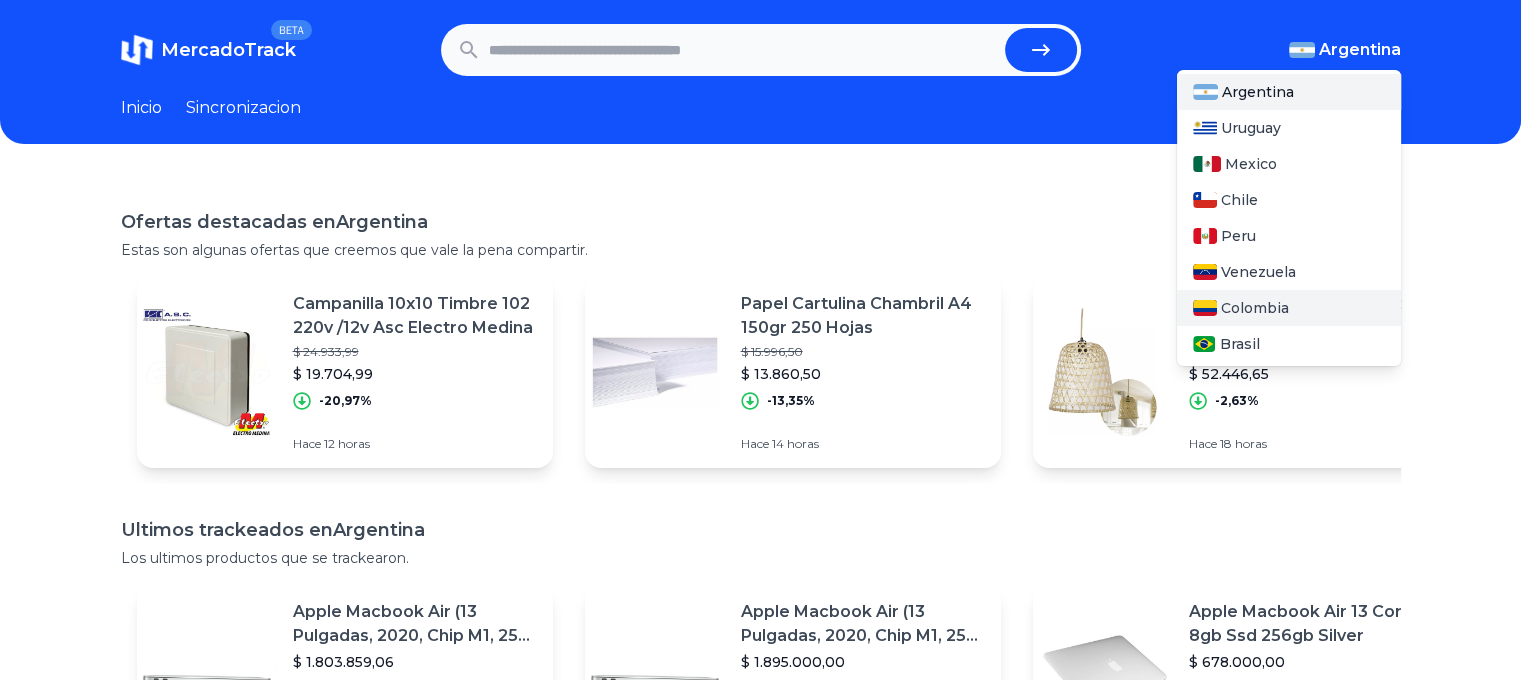 click on "Colombia" at bounding box center (1255, 308) 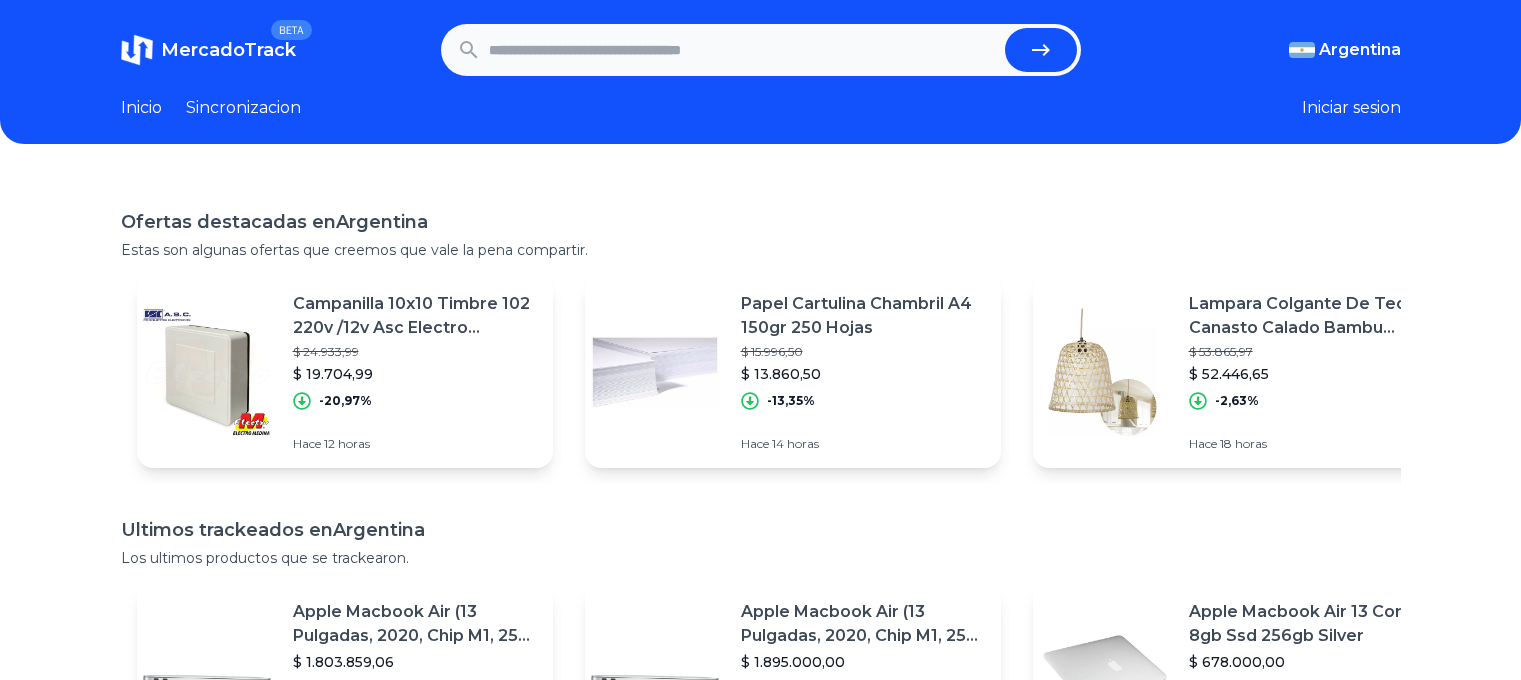 scroll, scrollTop: 0, scrollLeft: 0, axis: both 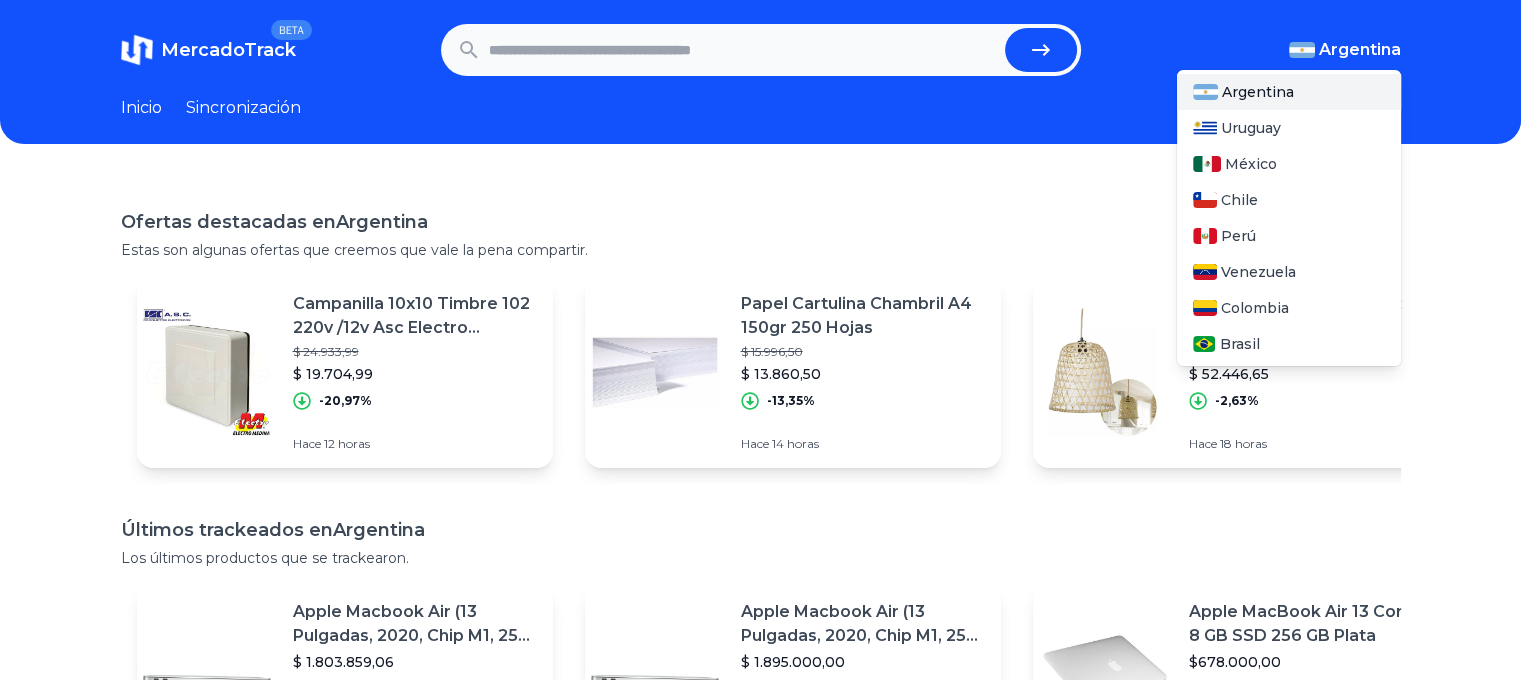 click on "Argentina" at bounding box center [1360, 49] 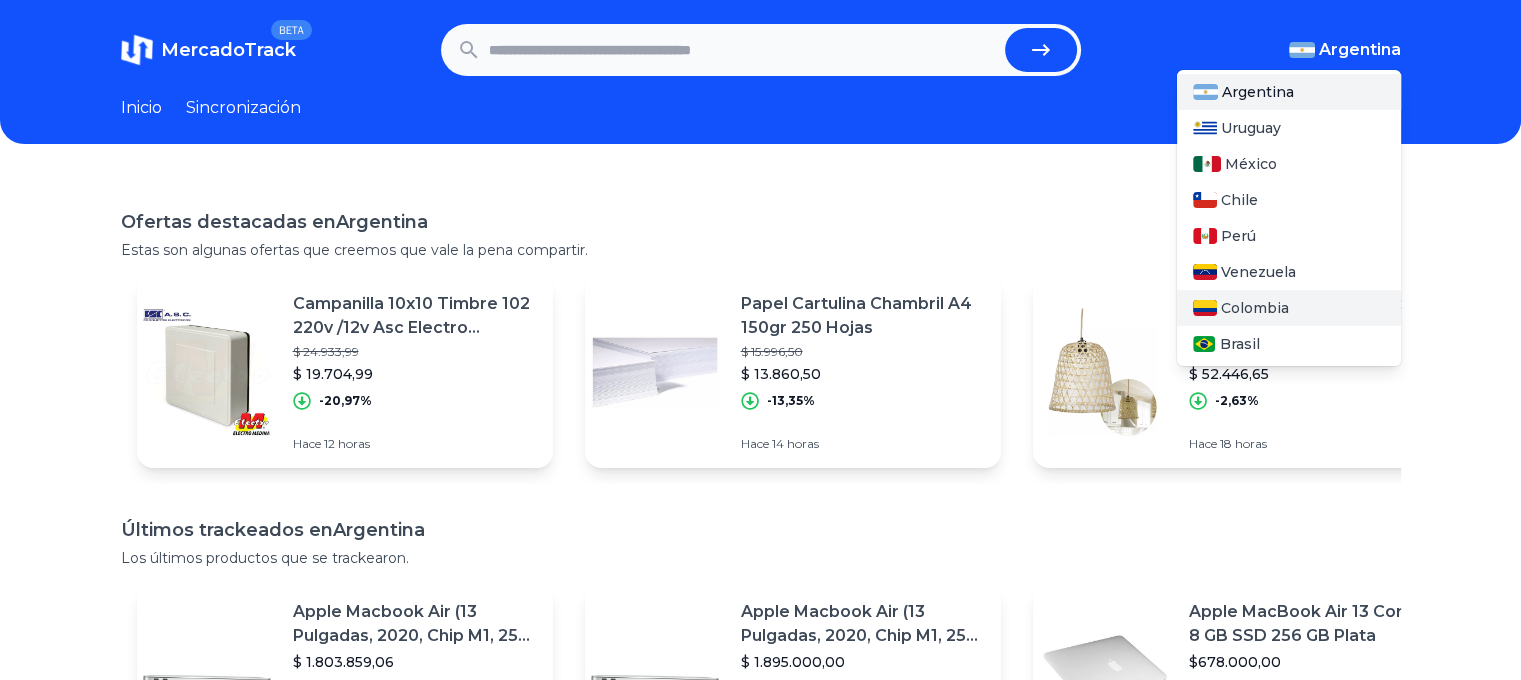 click on "Colombia" at bounding box center [1255, 308] 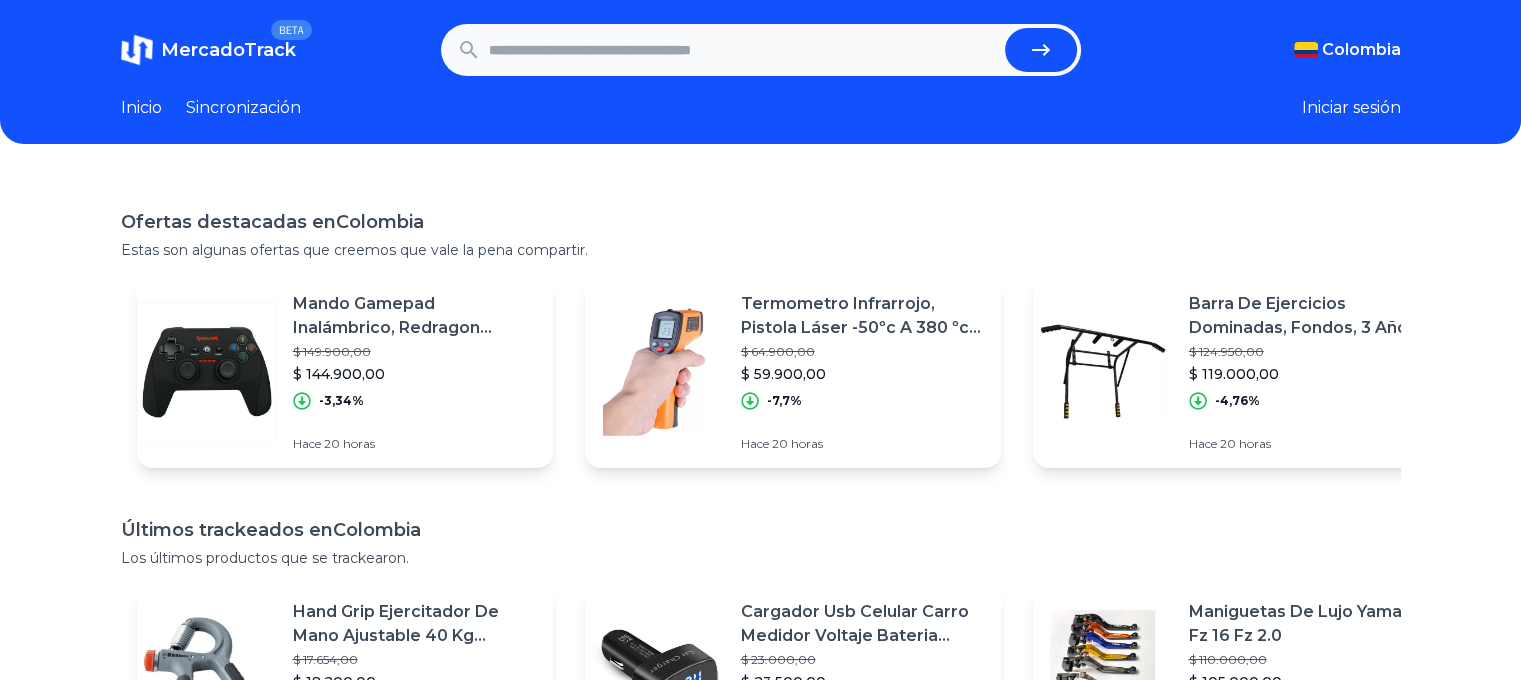 click at bounding box center (743, 50) 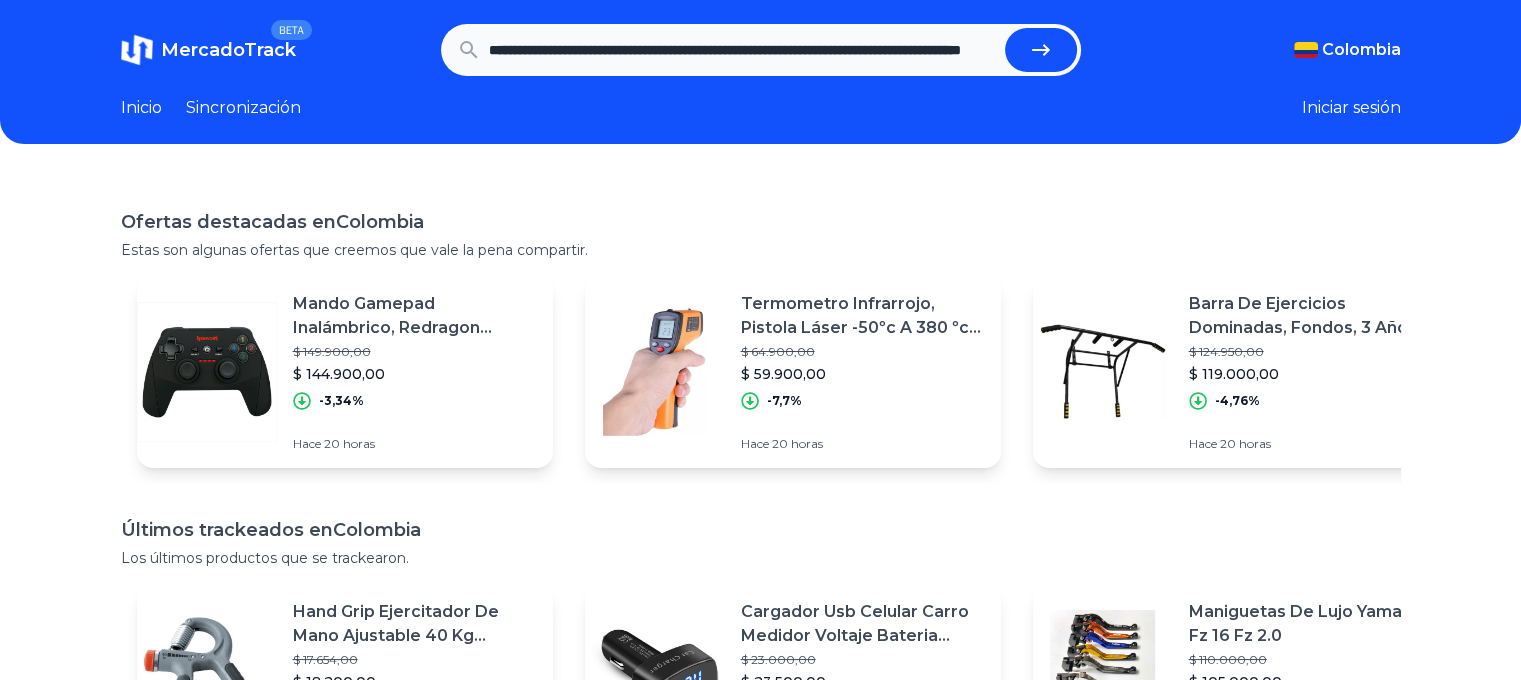scroll, scrollTop: 0, scrollLeft: 246, axis: horizontal 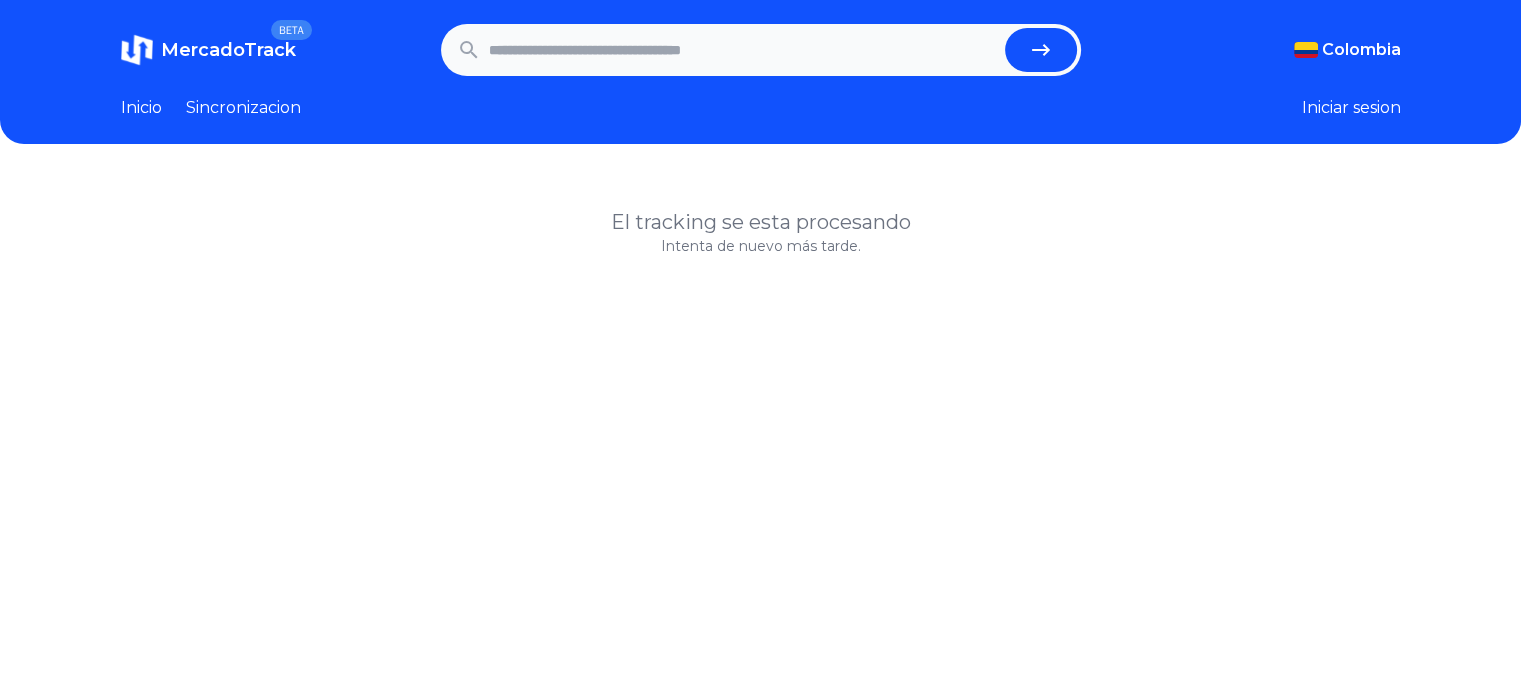 click on "Sincronizacion" at bounding box center [243, 108] 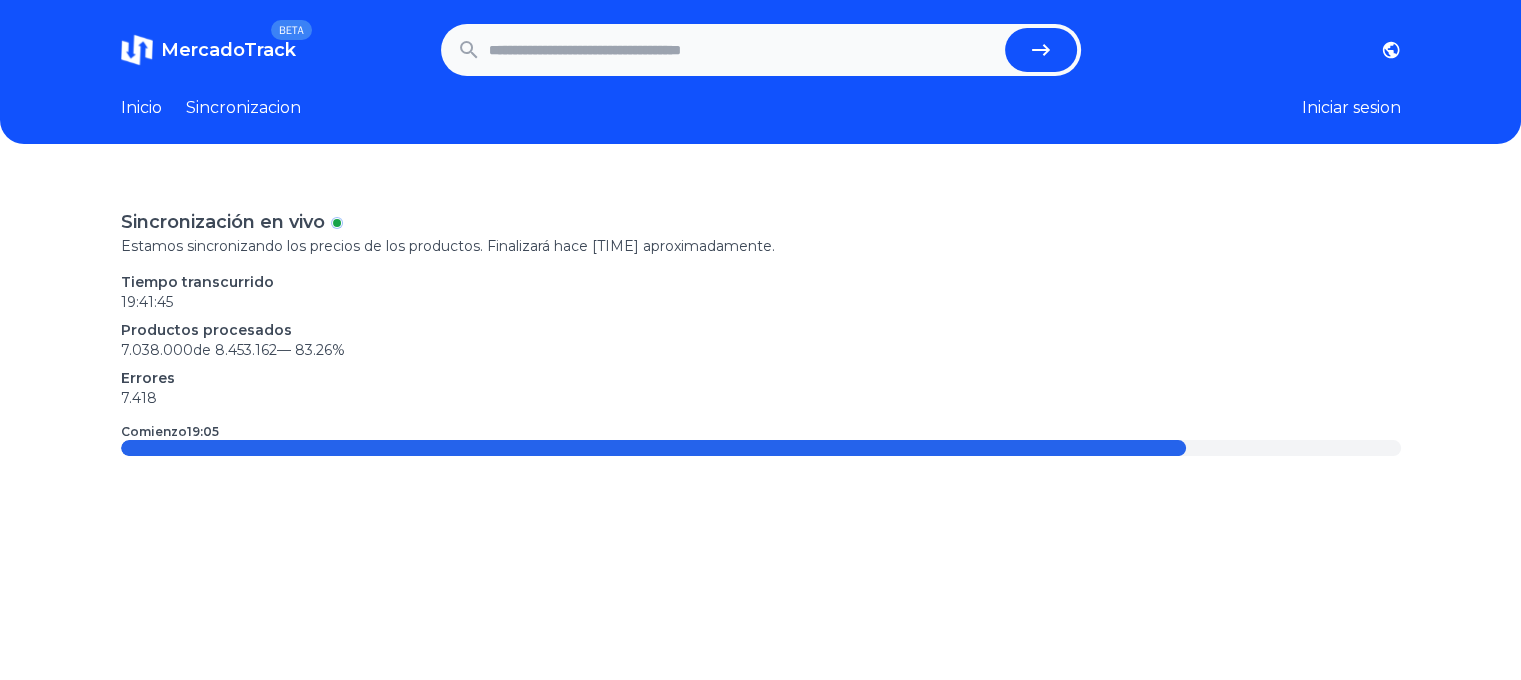 click at bounding box center (743, 50) 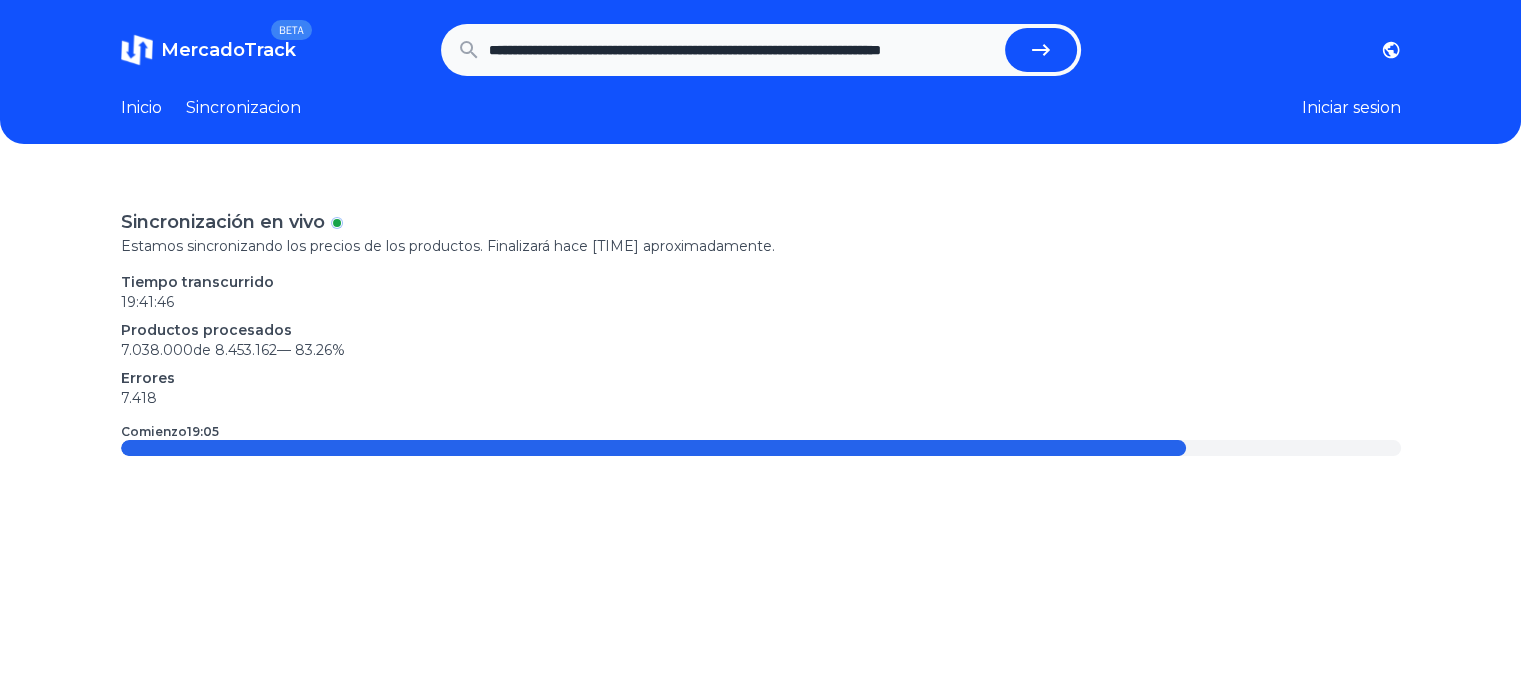 scroll, scrollTop: 0, scrollLeft: 85, axis: horizontal 